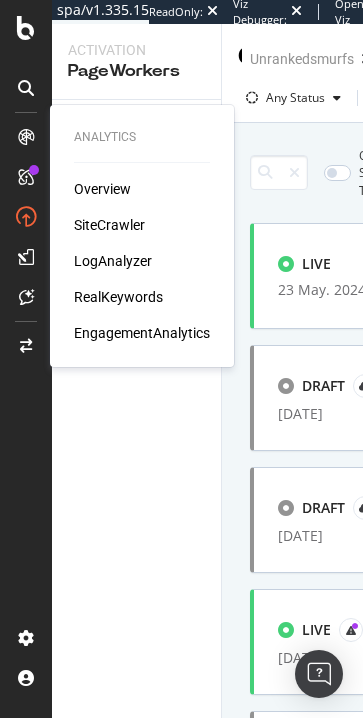 scroll, scrollTop: 0, scrollLeft: 0, axis: both 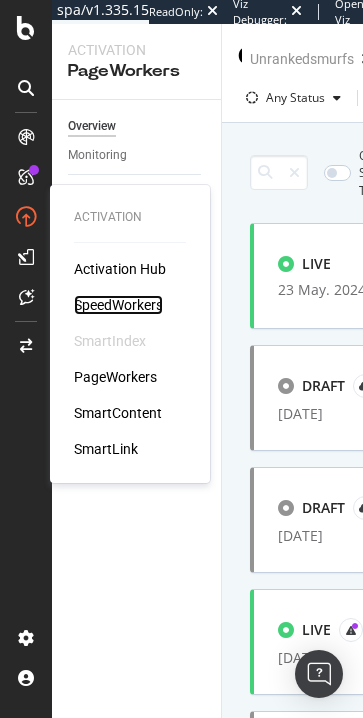 click on "SpeedWorkers" at bounding box center (118, 305) 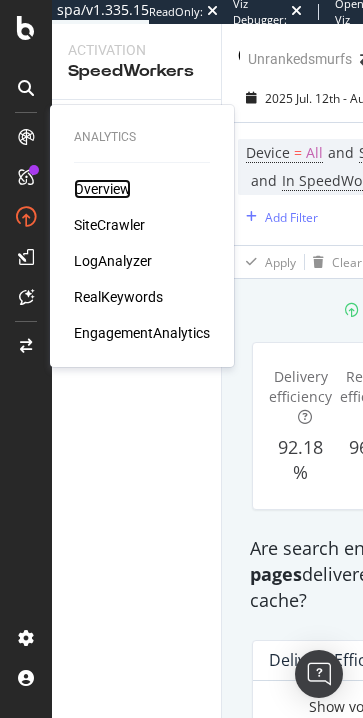 click on "Overview" at bounding box center (102, 189) 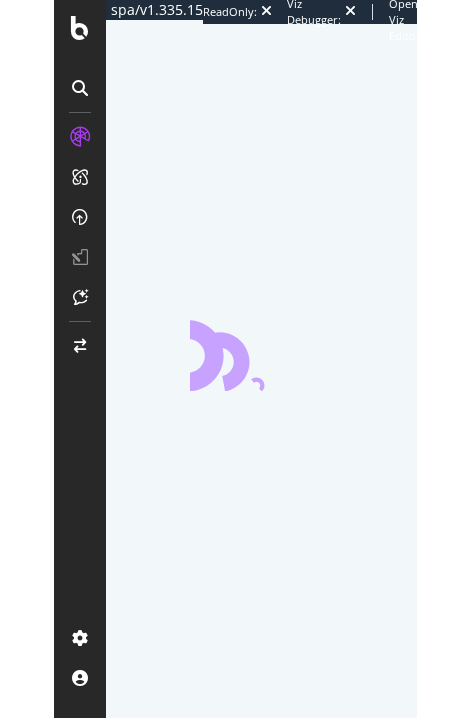 scroll, scrollTop: 0, scrollLeft: 0, axis: both 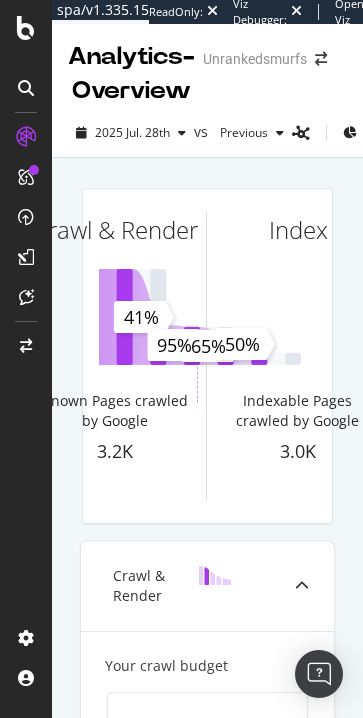 click on "Analytics  -  Overview Unrankedsmurfs 2025 Jul. 28th vs Previous Segments All pages Known Pages Pages crawled by Botify 7.6K Crawl & Render Known Pages crawled by Google 3.2K Index Indexable Pages crawled by Google 3.0K Rank Indexable Pages with Google Impressions 1.9K Organic Impressions 3.1M Convert Ranked Pages with Google Organic Visits 963.0 Organic Visits 24.0K Google Organic landing pages with revenue - Organic Revenue $ - 41% 95% 65% 50% Crawl & Render Your crawl budget 41% Known Pages crawled by Google 1pt Crawled by Botify only Crawled by Google and Botify Crawled by Google only Improve Crawl Budget Landing Page Crawled 61% Landing Pages Crawled Target: above 90% Sitemaps 65% Pages in Sitemaps Target: above 95% Show more Index Rank Convert" at bounding box center (207, 371) 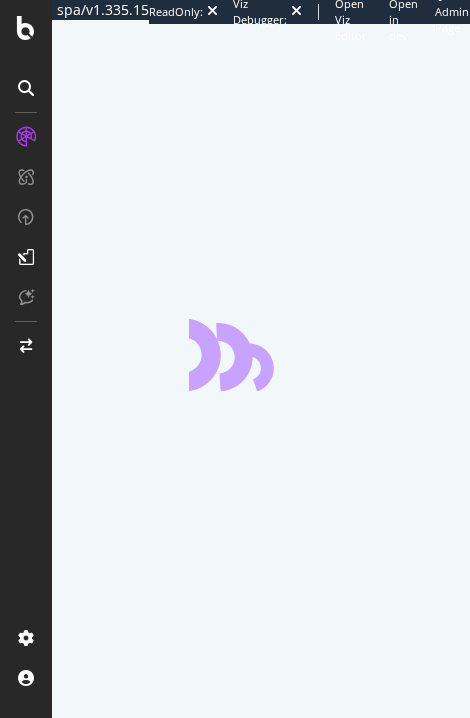 scroll, scrollTop: 0, scrollLeft: 0, axis: both 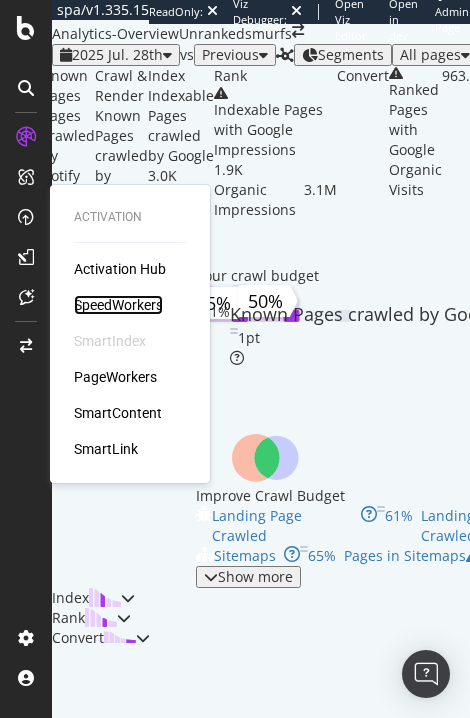 click on "SpeedWorkers" at bounding box center (118, 305) 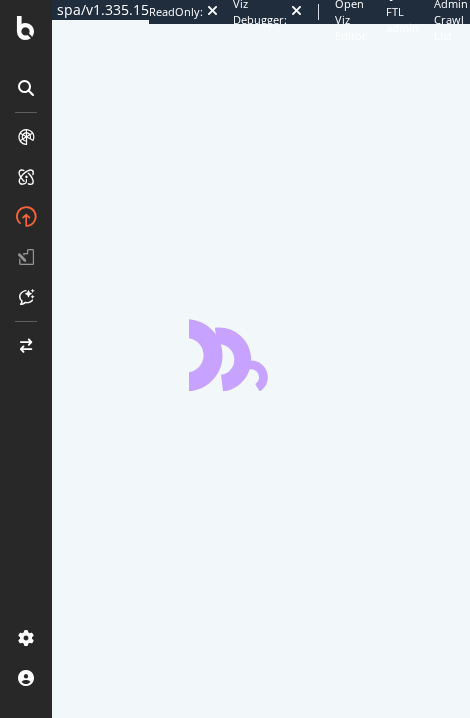scroll, scrollTop: 0, scrollLeft: 0, axis: both 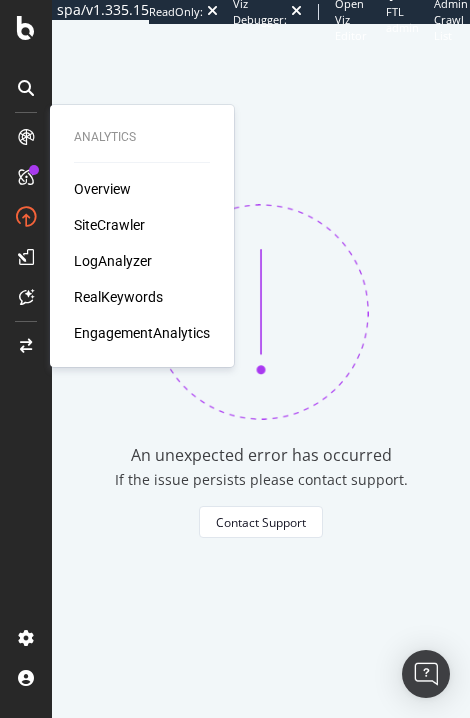 click on "Analytics Overview SiteCrawler LogAnalyzer RealKeywords EngagementAnalytics" at bounding box center [142, 236] 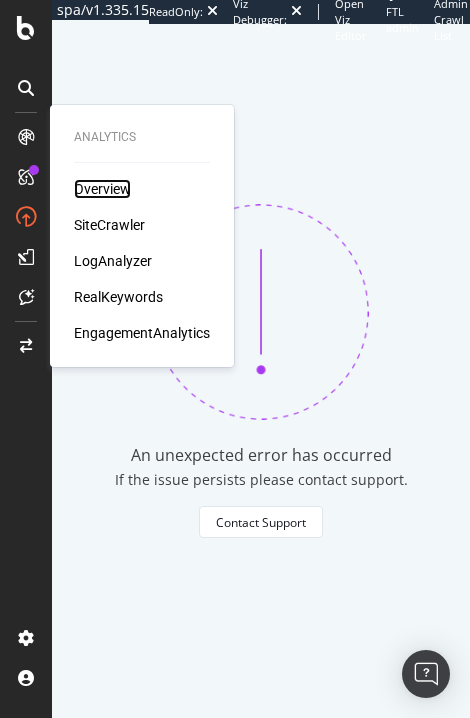 click on "Overview" at bounding box center [102, 189] 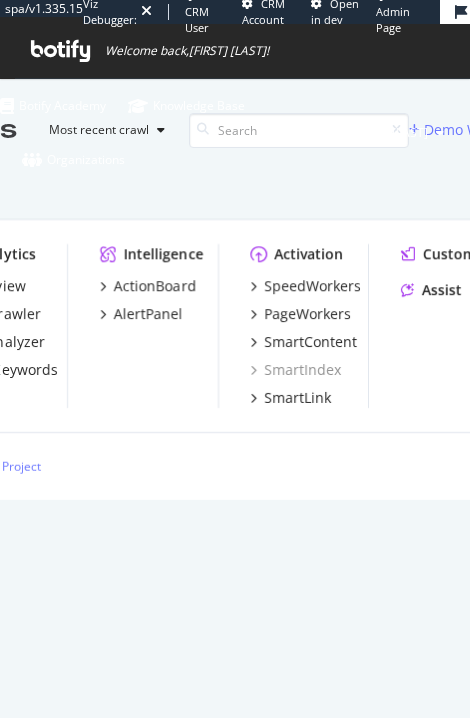 scroll, scrollTop: 0, scrollLeft: 0, axis: both 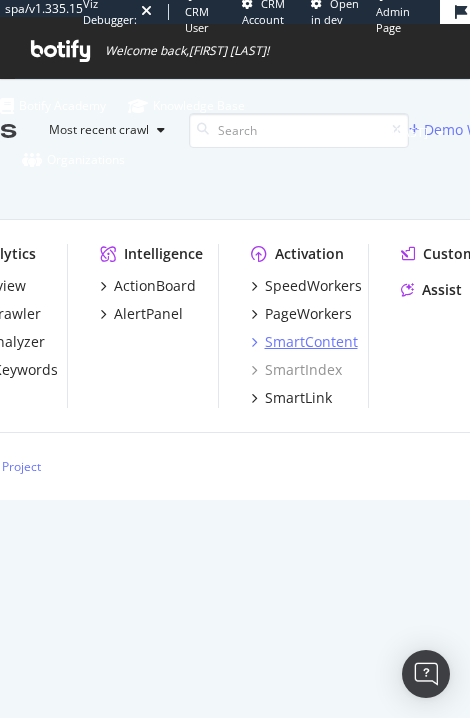 click on "SmartContent" at bounding box center (311, 342) 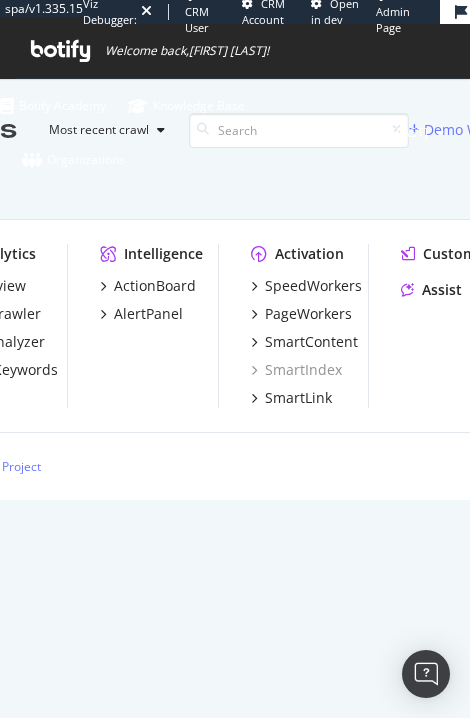 scroll, scrollTop: 16, scrollLeft: 16, axis: both 